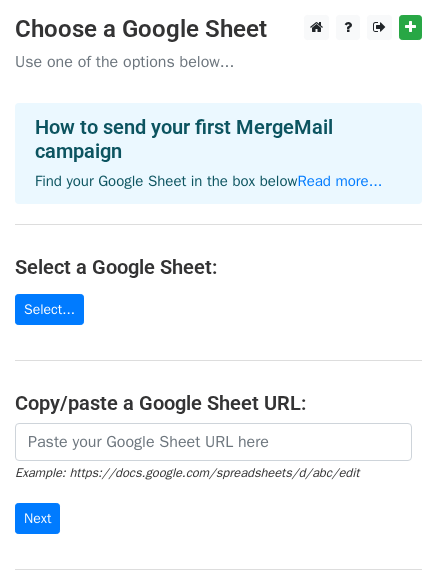 scroll, scrollTop: 0, scrollLeft: 0, axis: both 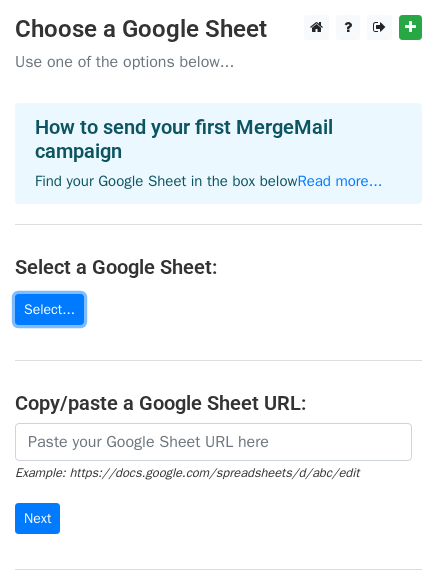 click on "Select..." at bounding box center (49, 309) 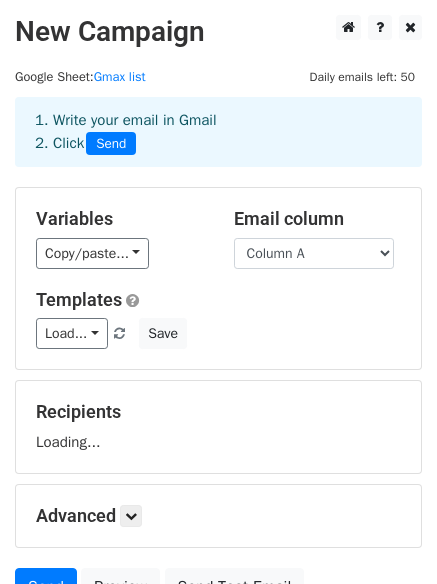 scroll, scrollTop: 0, scrollLeft: 0, axis: both 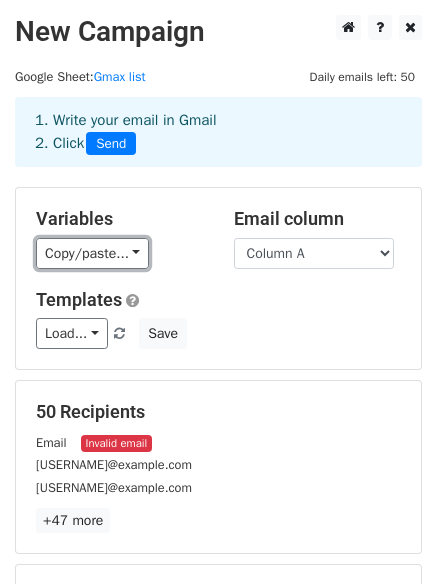 click on "Copy/paste..." at bounding box center (92, 253) 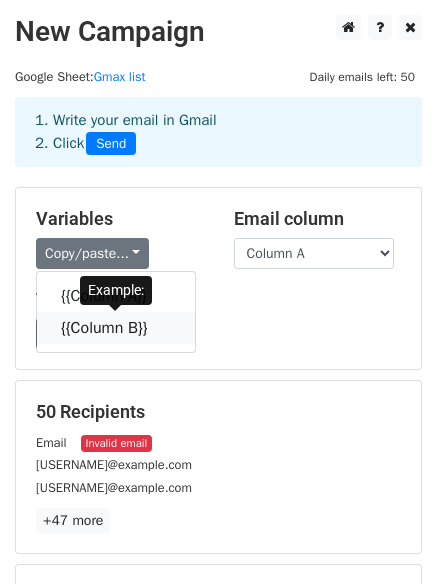 click on "{{Column B}}" at bounding box center [116, 328] 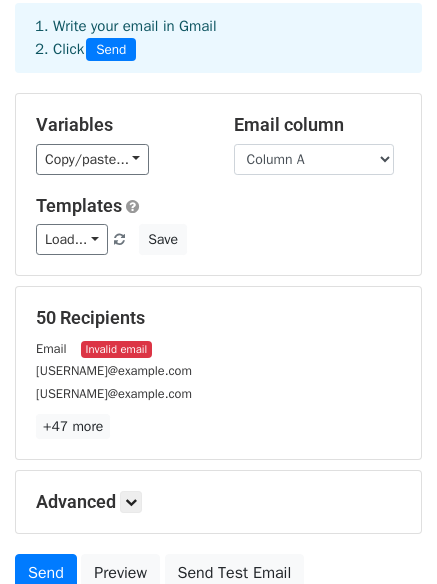 scroll, scrollTop: 272, scrollLeft: 0, axis: vertical 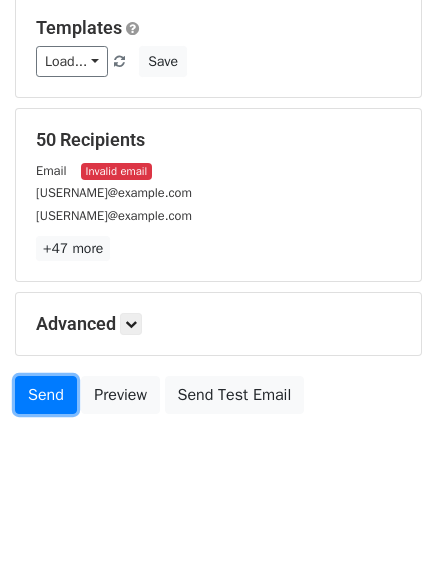 click on "Send" at bounding box center [46, 395] 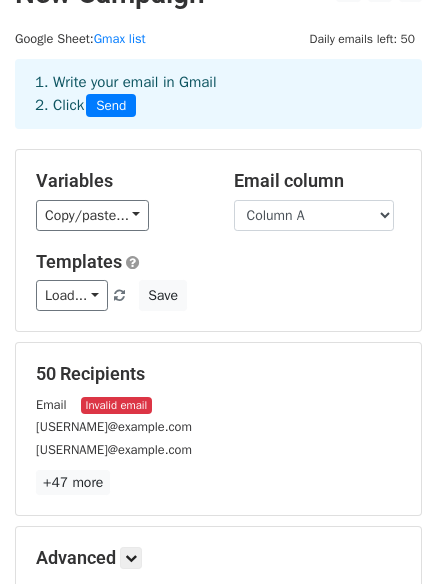 scroll, scrollTop: 0, scrollLeft: 0, axis: both 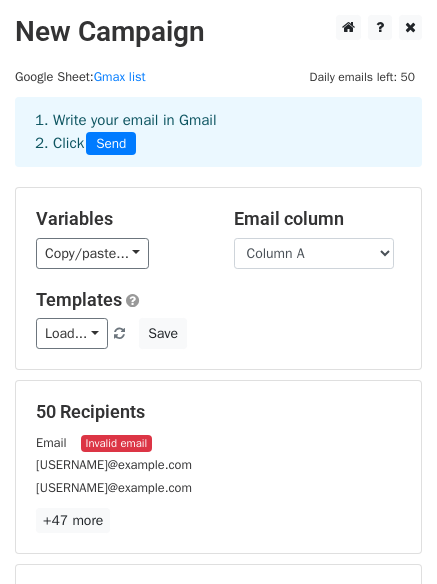 click on "Send" at bounding box center (111, 144) 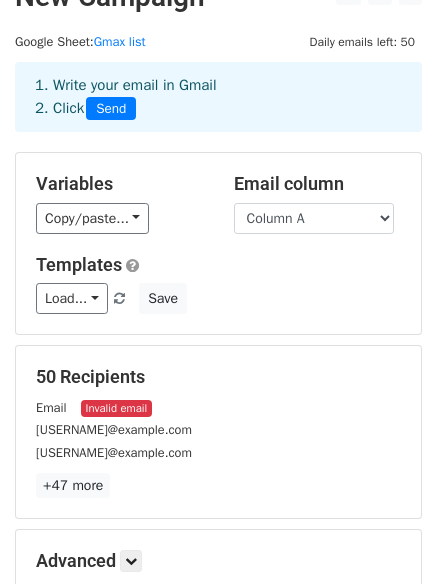 scroll, scrollTop: 272, scrollLeft: 0, axis: vertical 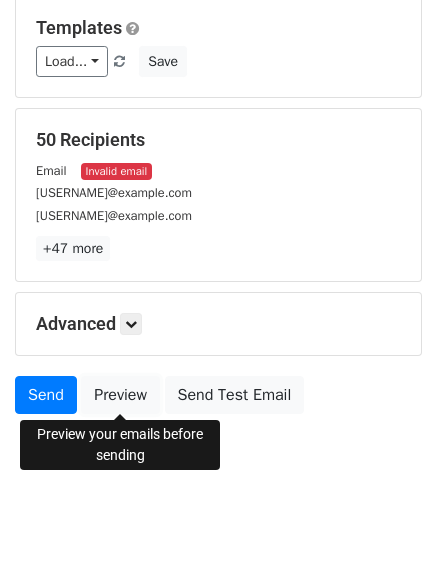 click on "Preview" at bounding box center (120, 395) 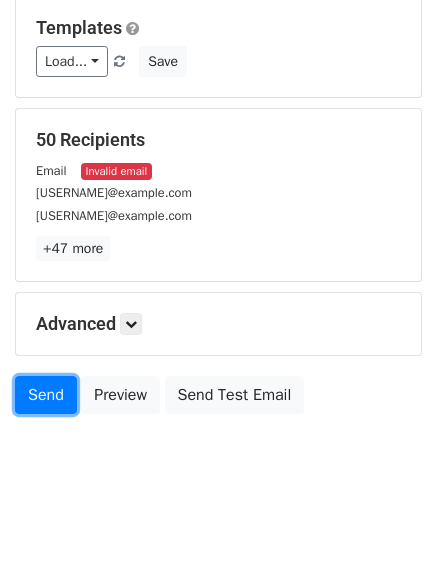 click on "Send" at bounding box center [46, 395] 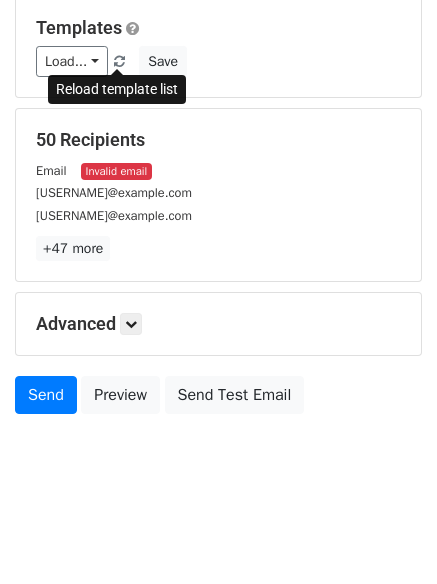 click at bounding box center (119, 62) 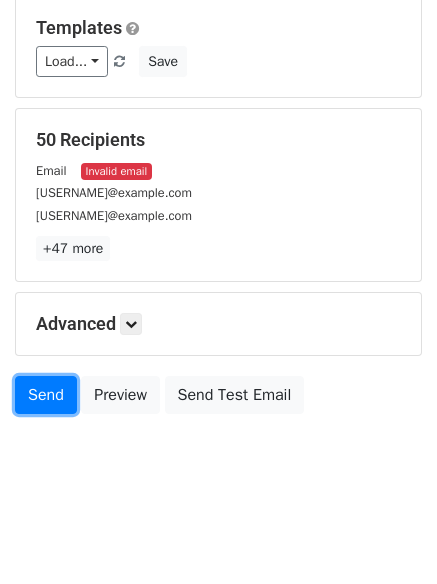 click on "Send" at bounding box center [46, 395] 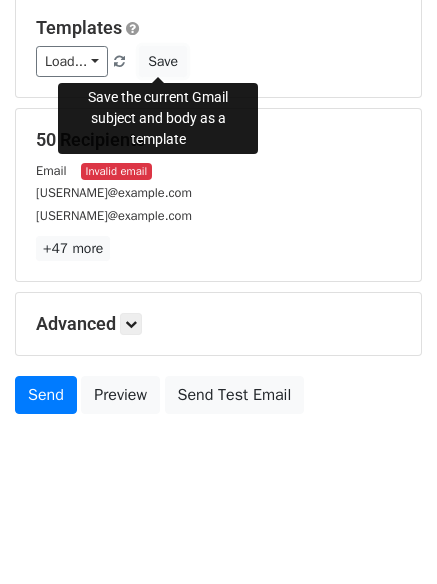 click on "Save" at bounding box center (163, 61) 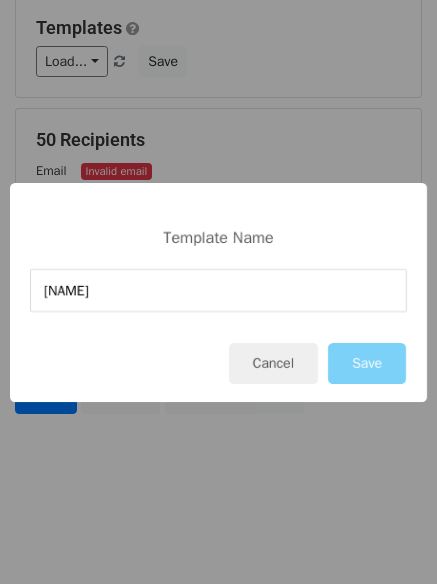 type on "leads" 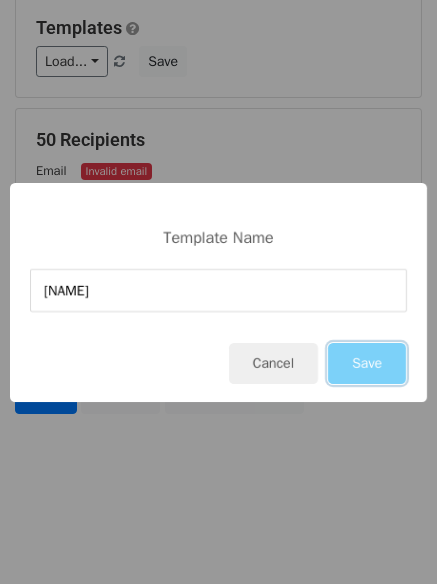 click on "Save" at bounding box center (367, 363) 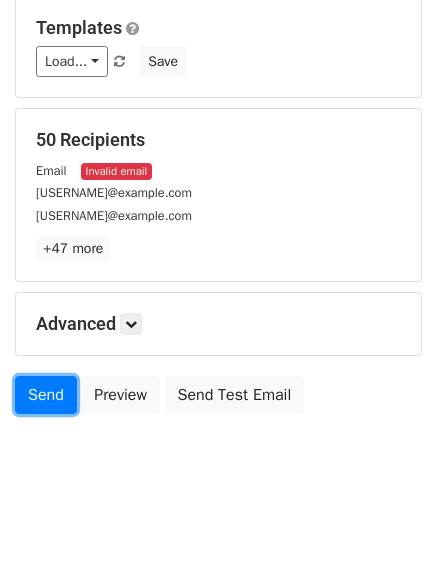 click on "Send" at bounding box center (46, 395) 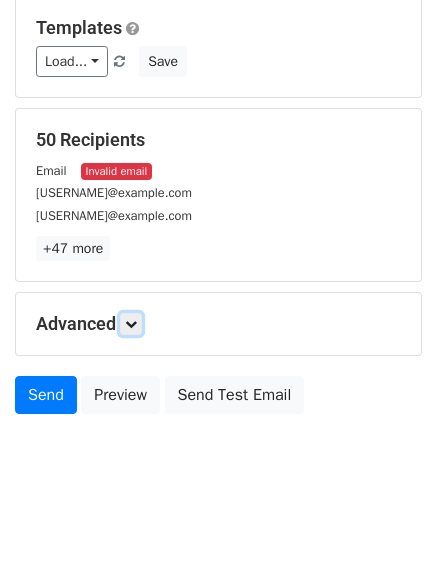click at bounding box center (131, 324) 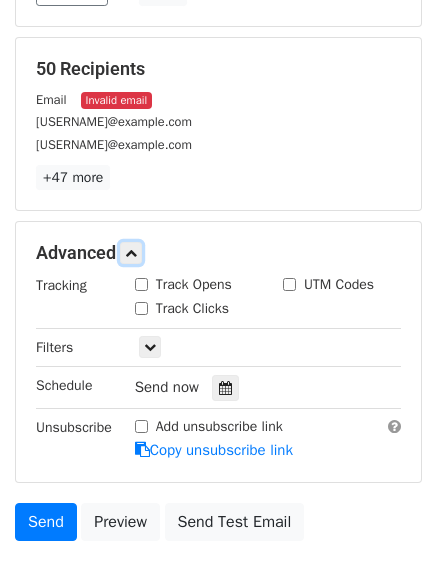 scroll, scrollTop: 361, scrollLeft: 0, axis: vertical 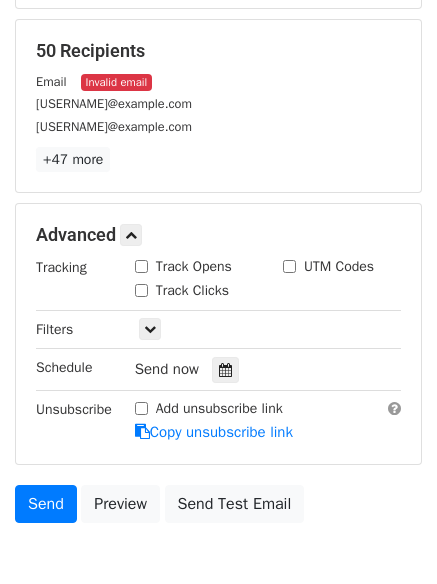 click on "Track Opens" at bounding box center [141, 266] 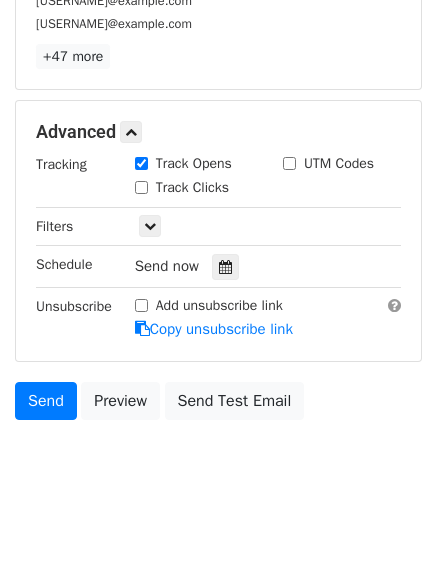 scroll, scrollTop: 468, scrollLeft: 0, axis: vertical 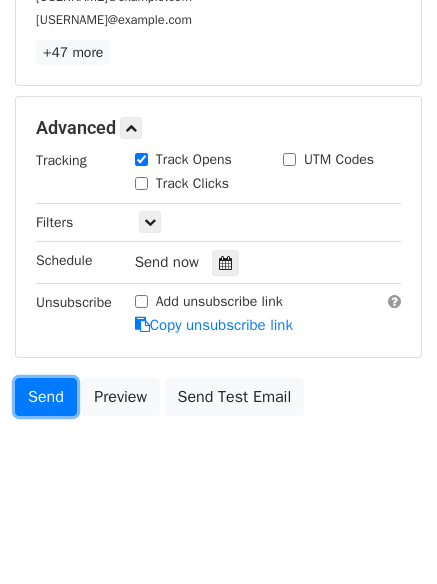 click on "Send" at bounding box center [46, 397] 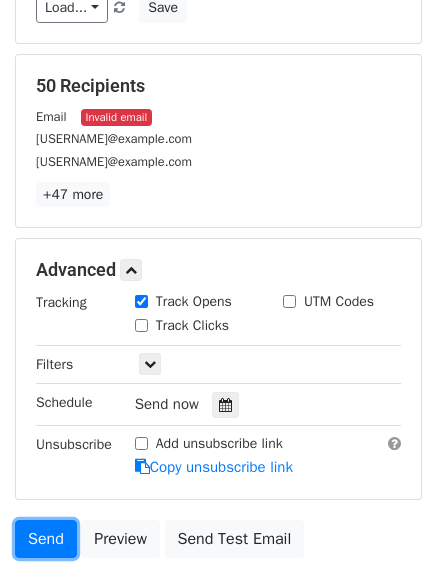 scroll, scrollTop: 468, scrollLeft: 0, axis: vertical 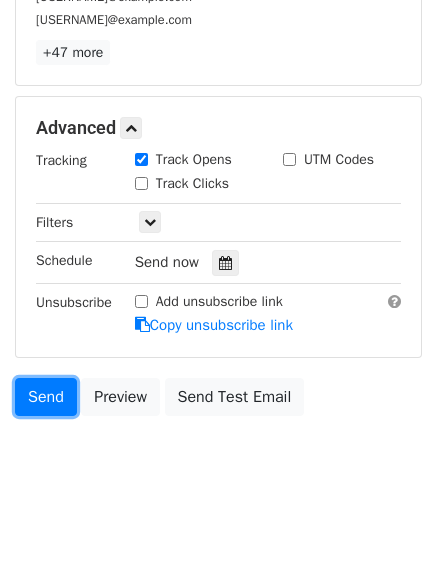 click on "Send" at bounding box center (46, 397) 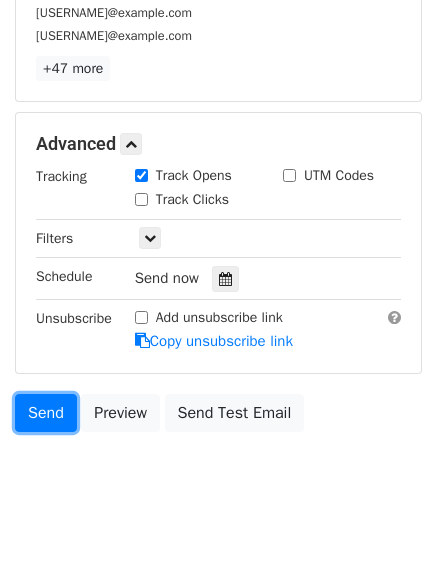 scroll, scrollTop: 456, scrollLeft: 0, axis: vertical 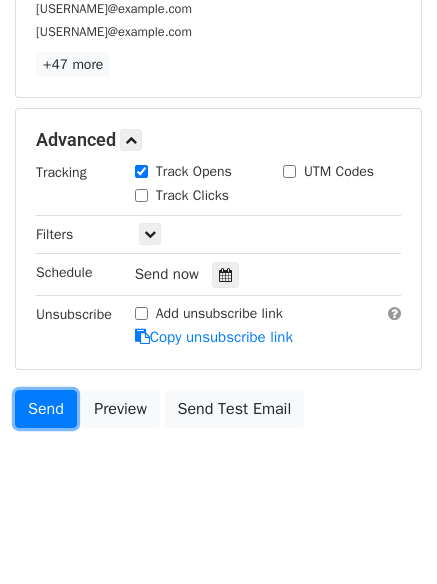 click on "Send" at bounding box center [46, 409] 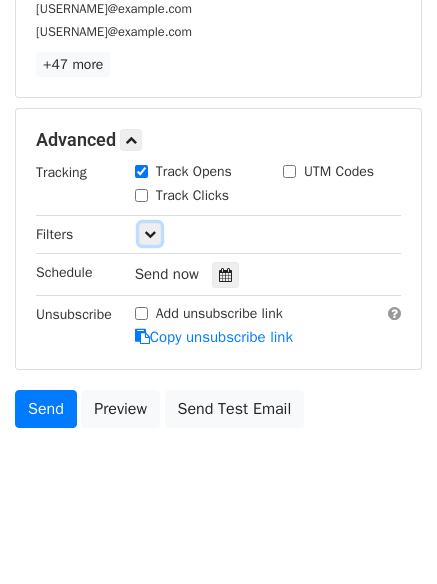 click at bounding box center (150, 234) 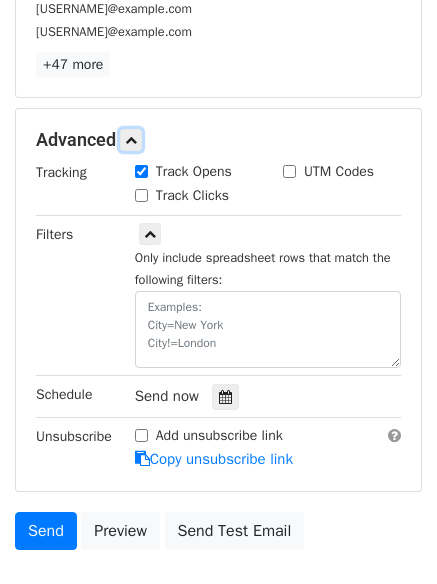 click at bounding box center [131, 140] 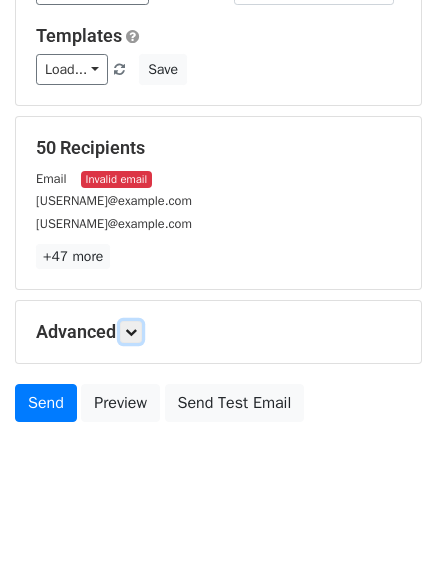 scroll, scrollTop: 272, scrollLeft: 0, axis: vertical 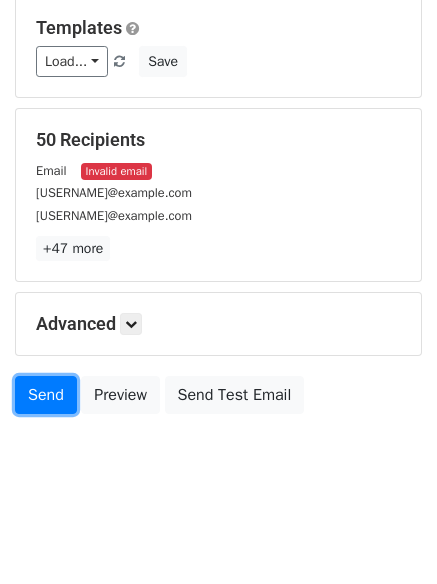 click on "Send" at bounding box center (46, 395) 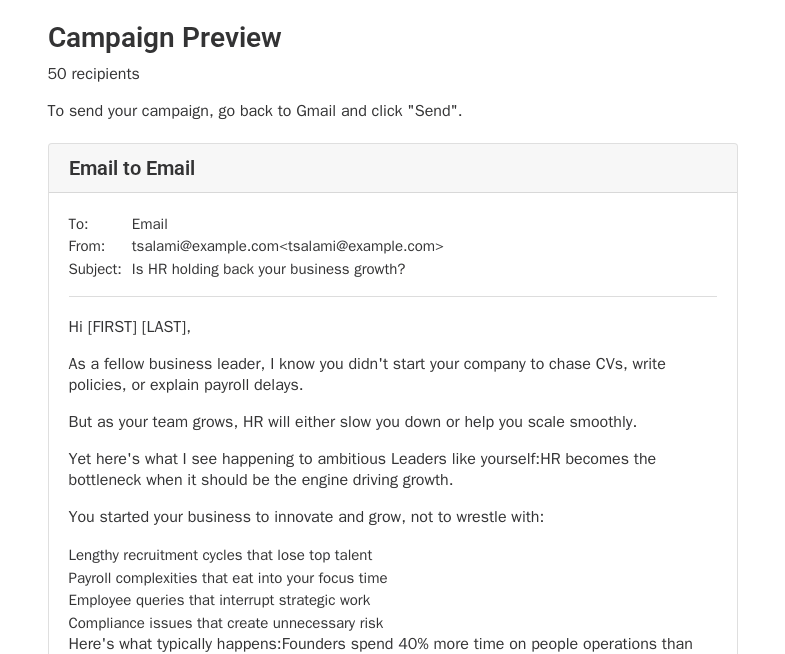 scroll, scrollTop: 0, scrollLeft: 0, axis: both 